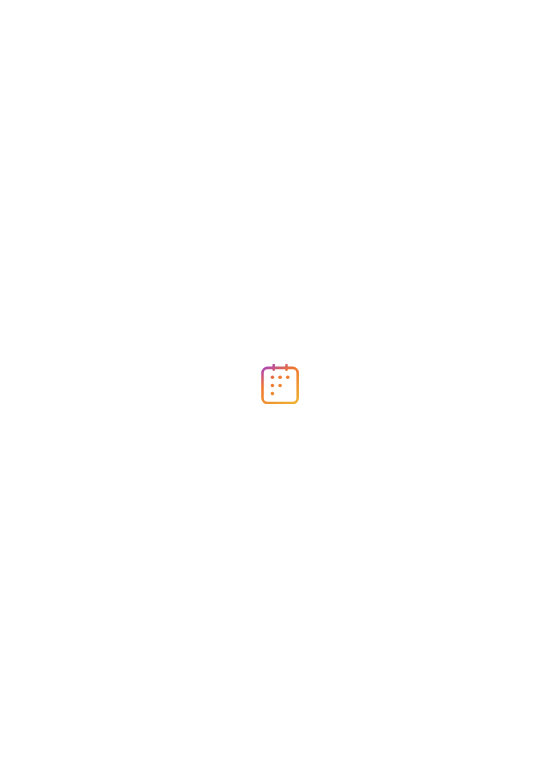 scroll, scrollTop: 0, scrollLeft: 0, axis: both 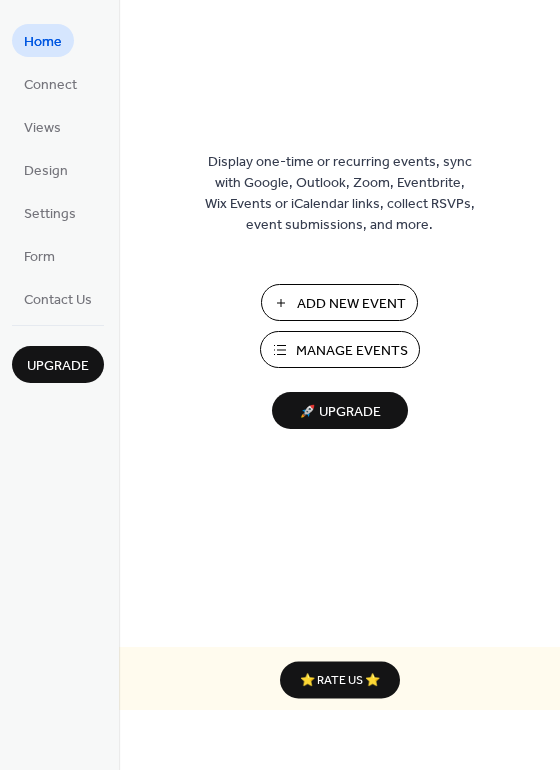 click on "Add New Event" at bounding box center (351, 304) 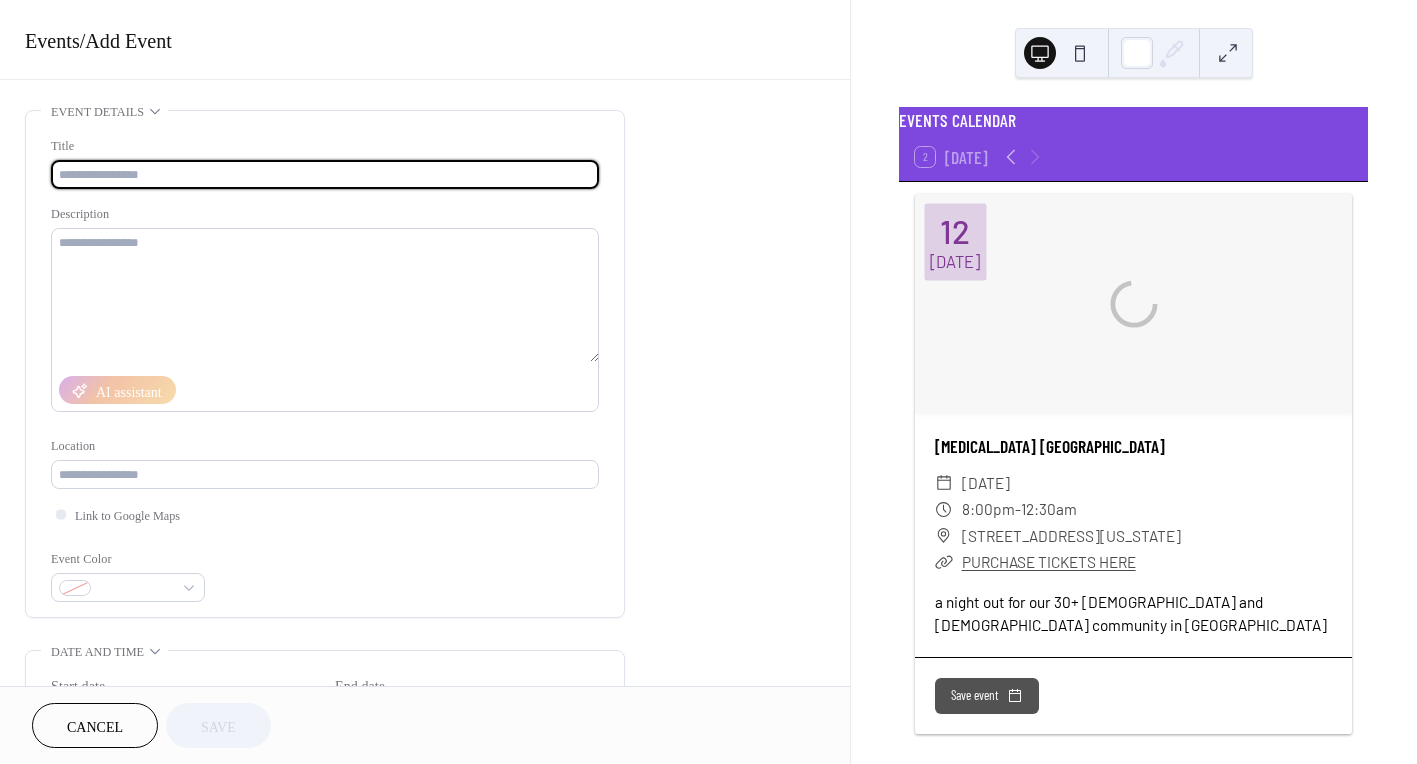 scroll, scrollTop: 0, scrollLeft: 0, axis: both 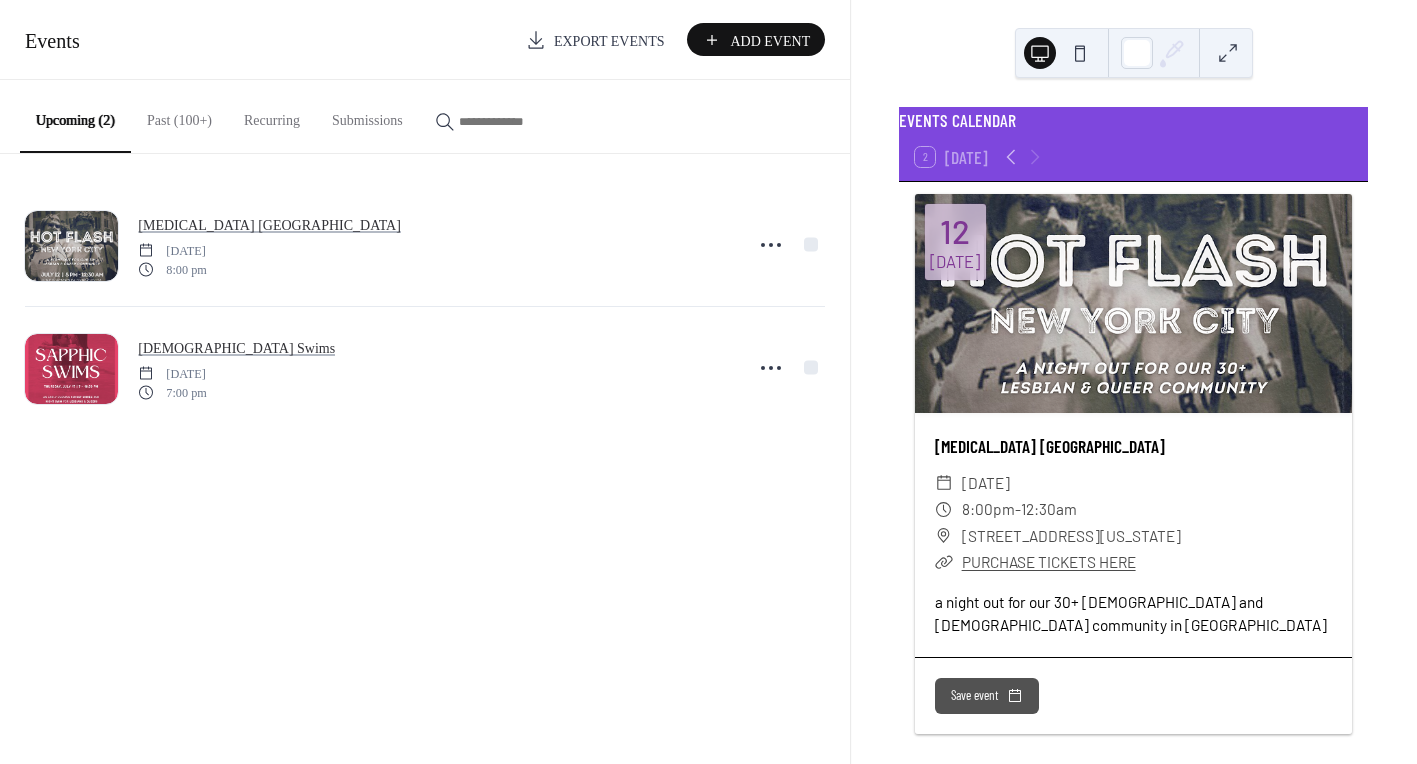 click on "Past  (100+)" at bounding box center (179, 115) 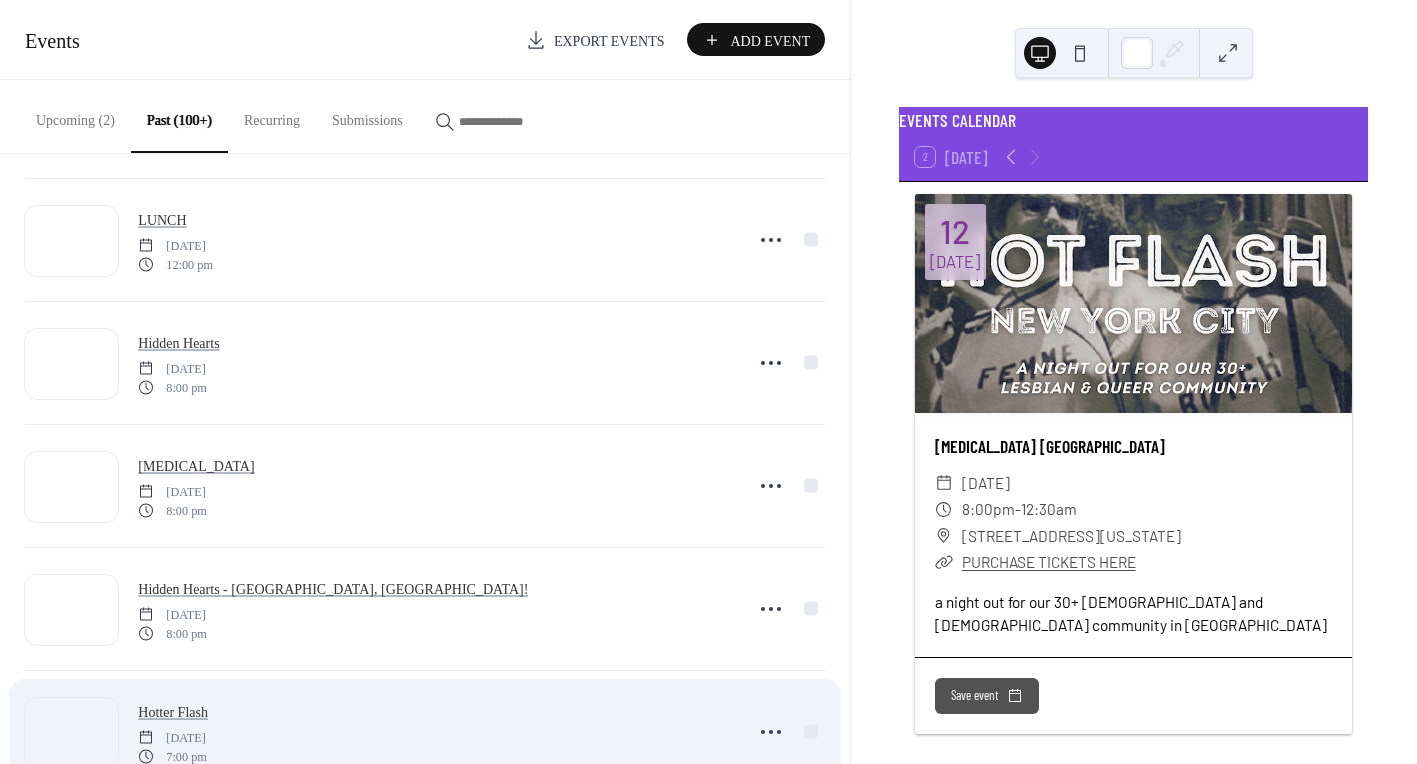 scroll, scrollTop: 653, scrollLeft: 0, axis: vertical 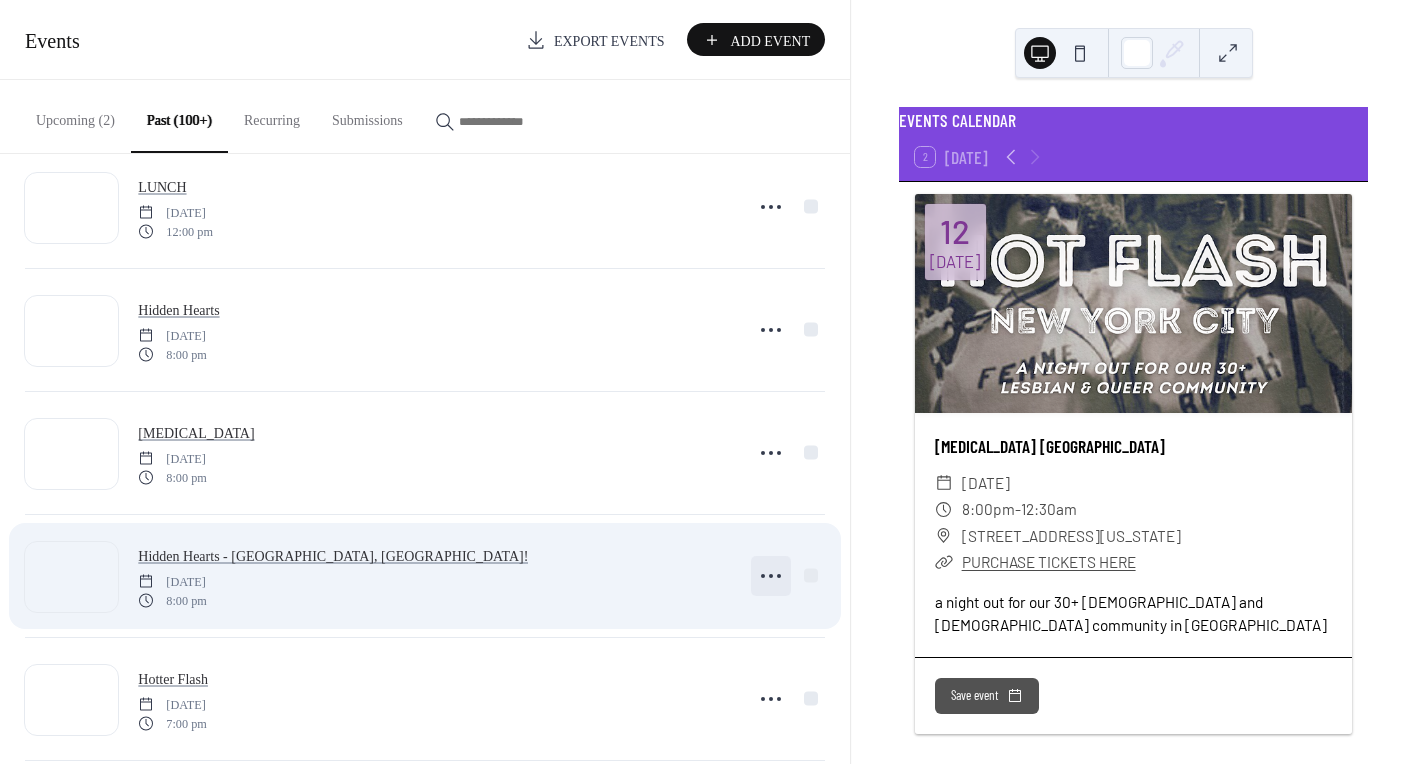 click 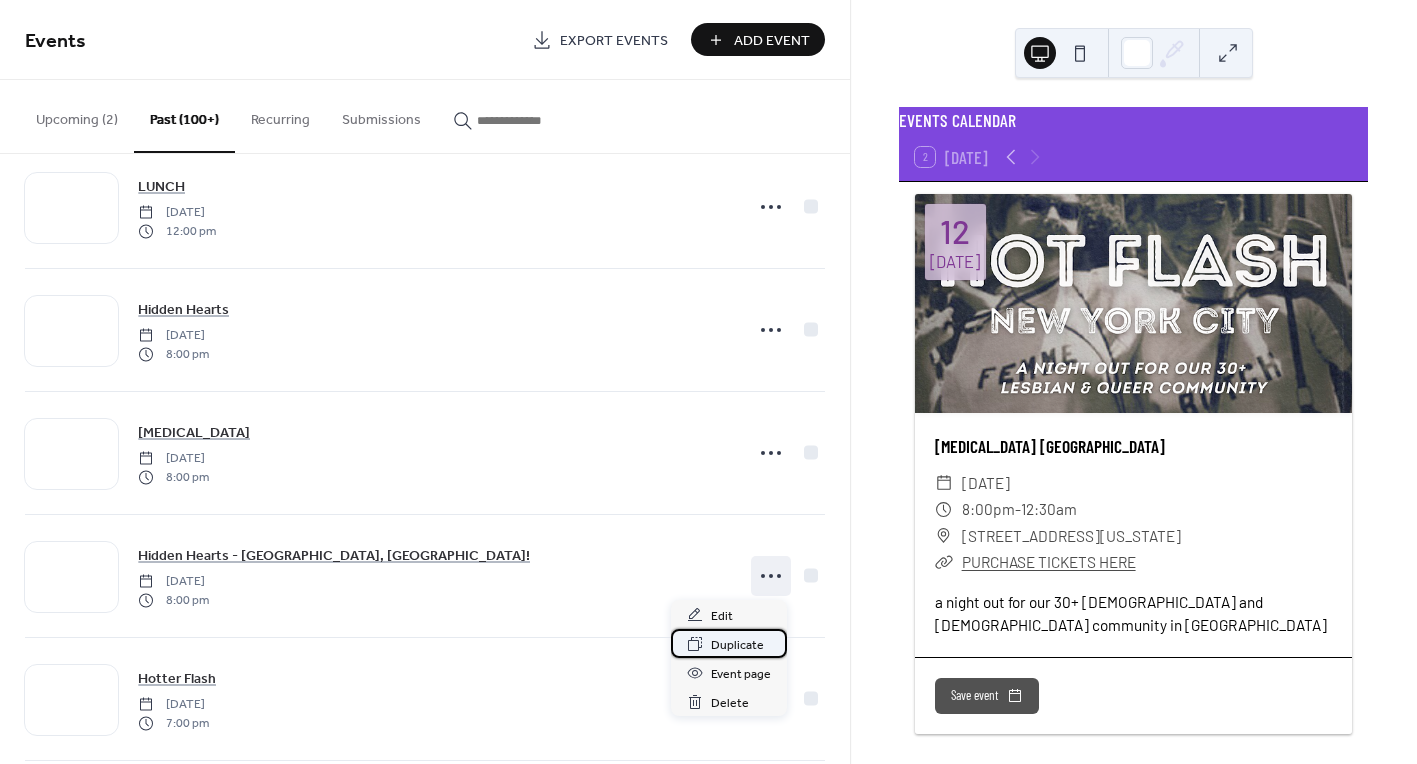 click on "Duplicate" at bounding box center (737, 645) 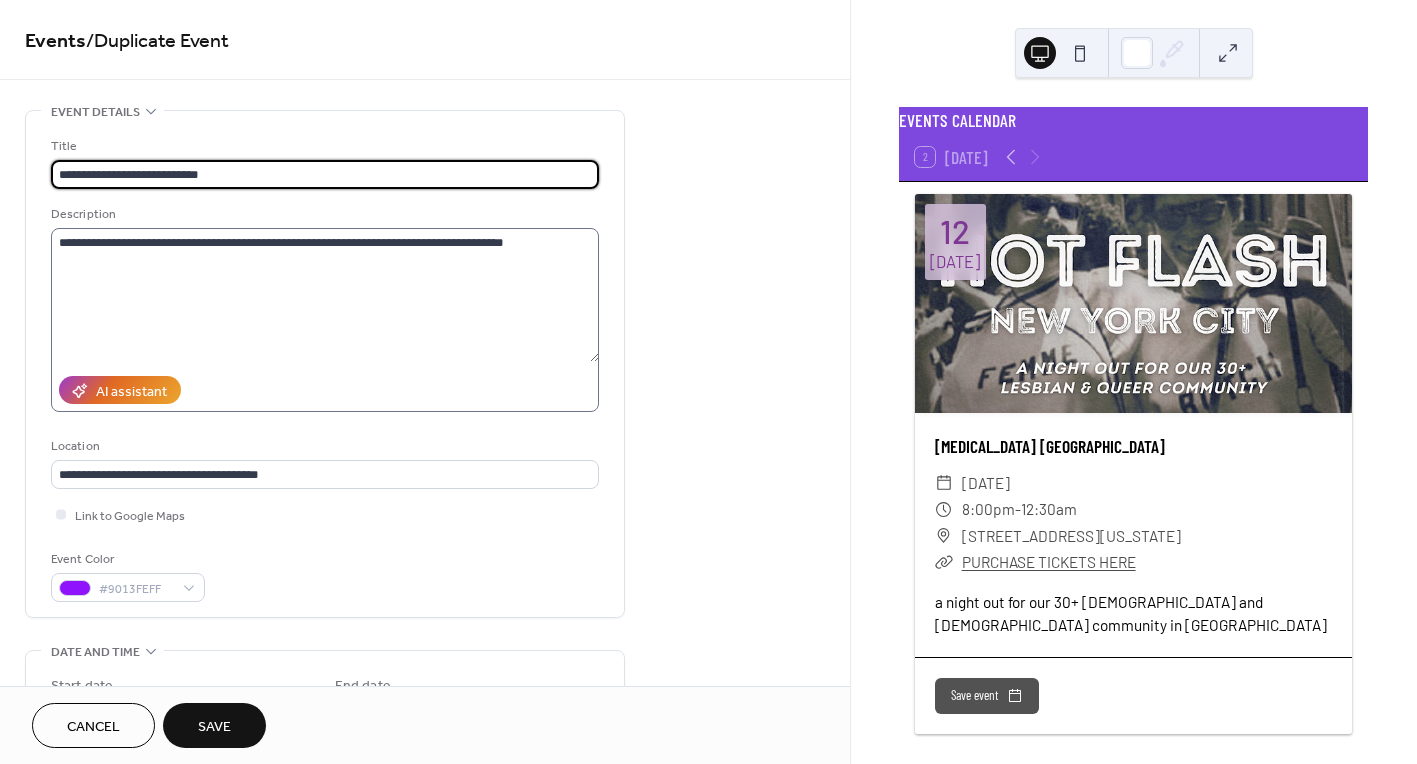 type on "**********" 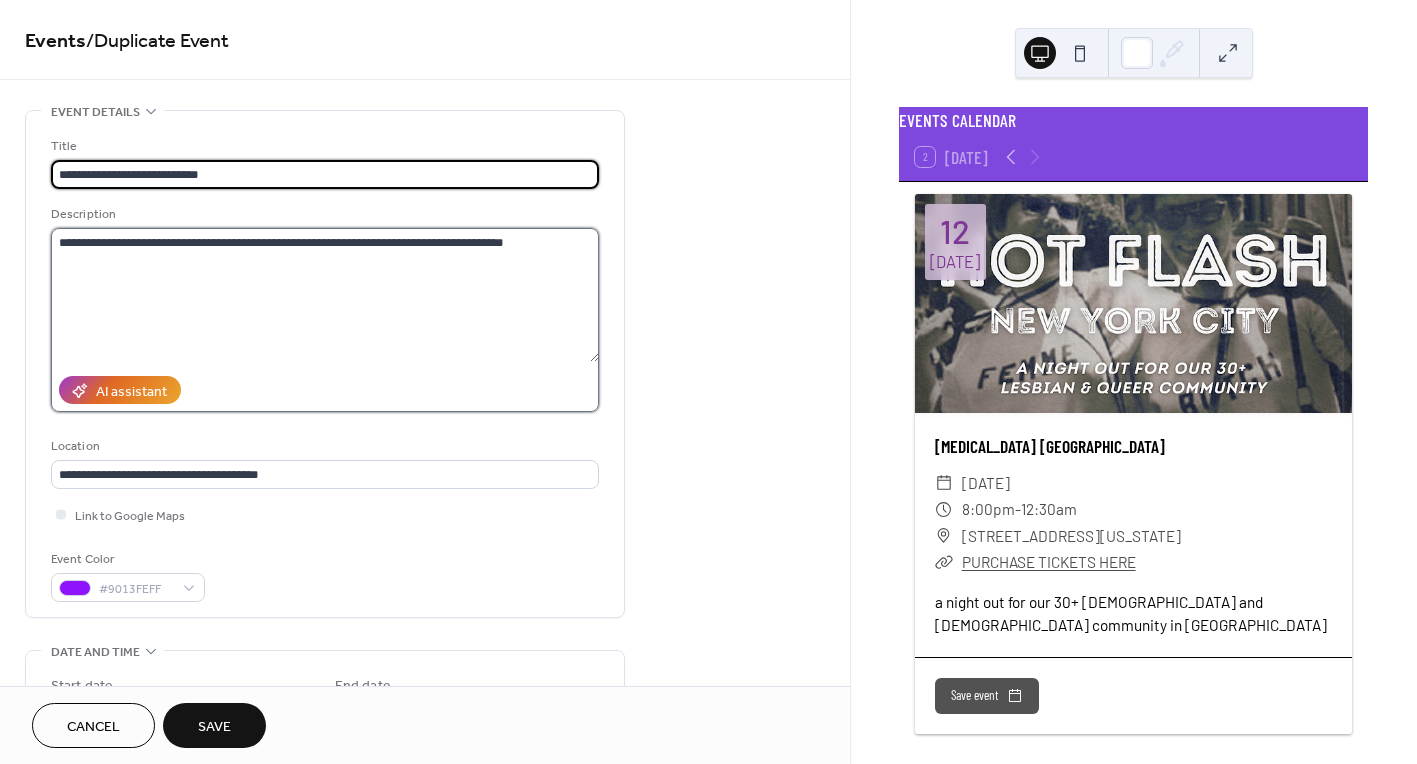 click on "**********" at bounding box center (325, 295) 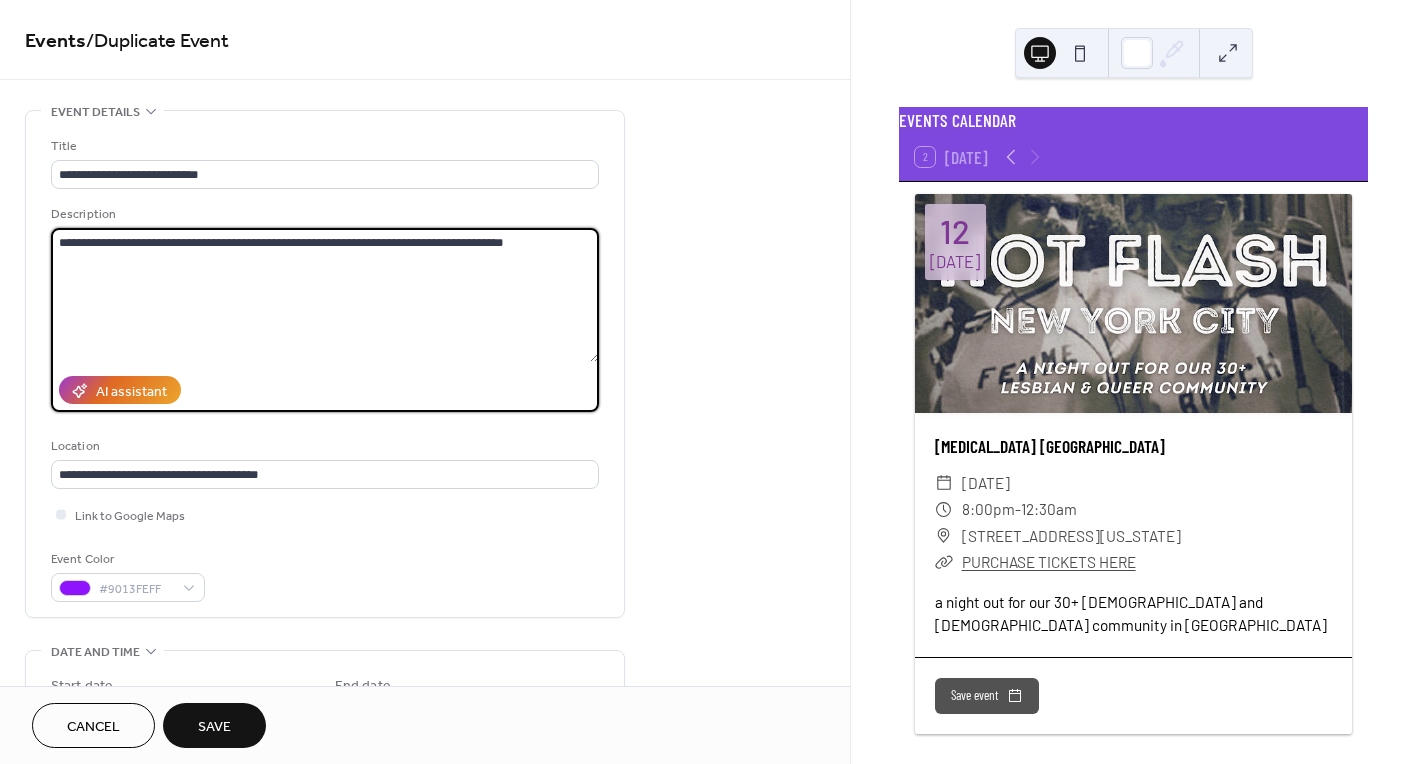 drag, startPoint x: 533, startPoint y: 241, endPoint x: 340, endPoint y: 243, distance: 193.01036 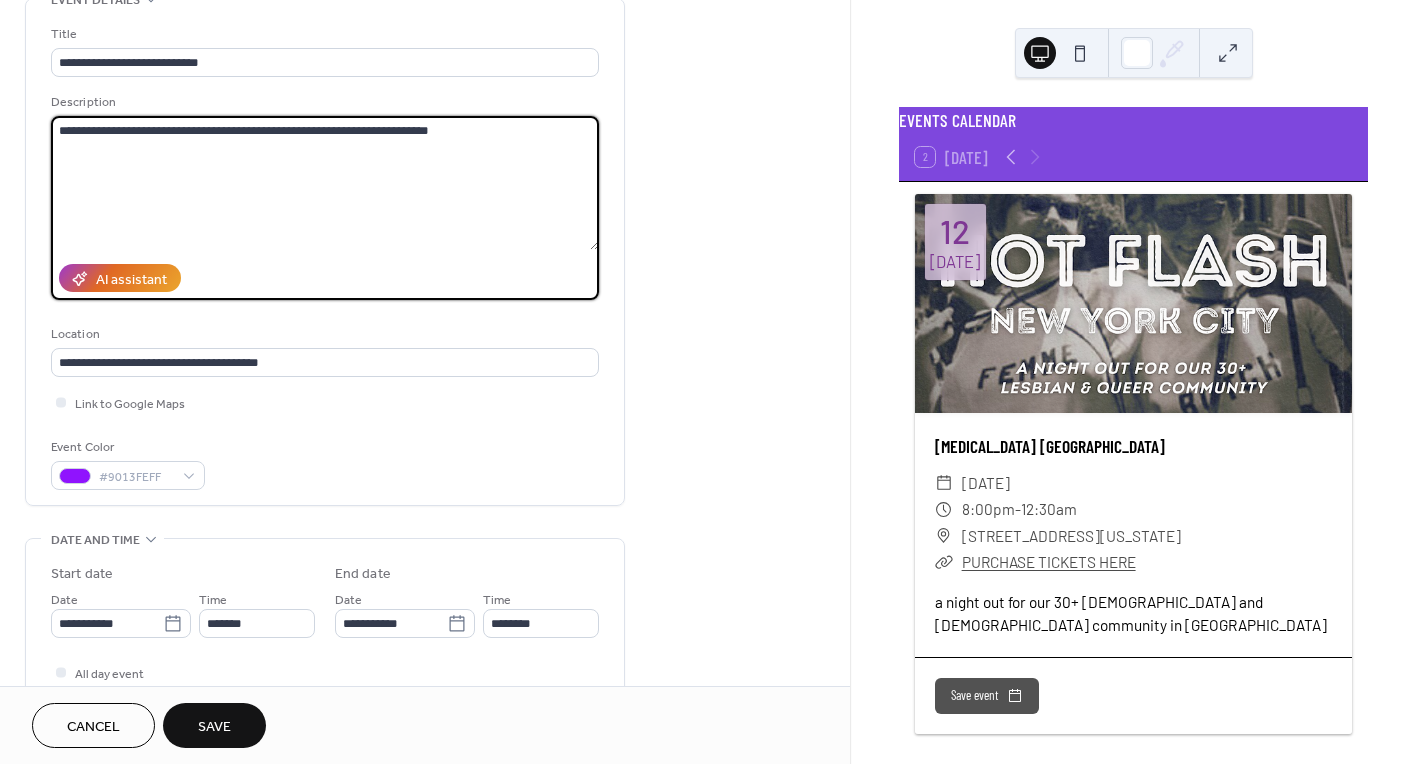 scroll, scrollTop: 129, scrollLeft: 0, axis: vertical 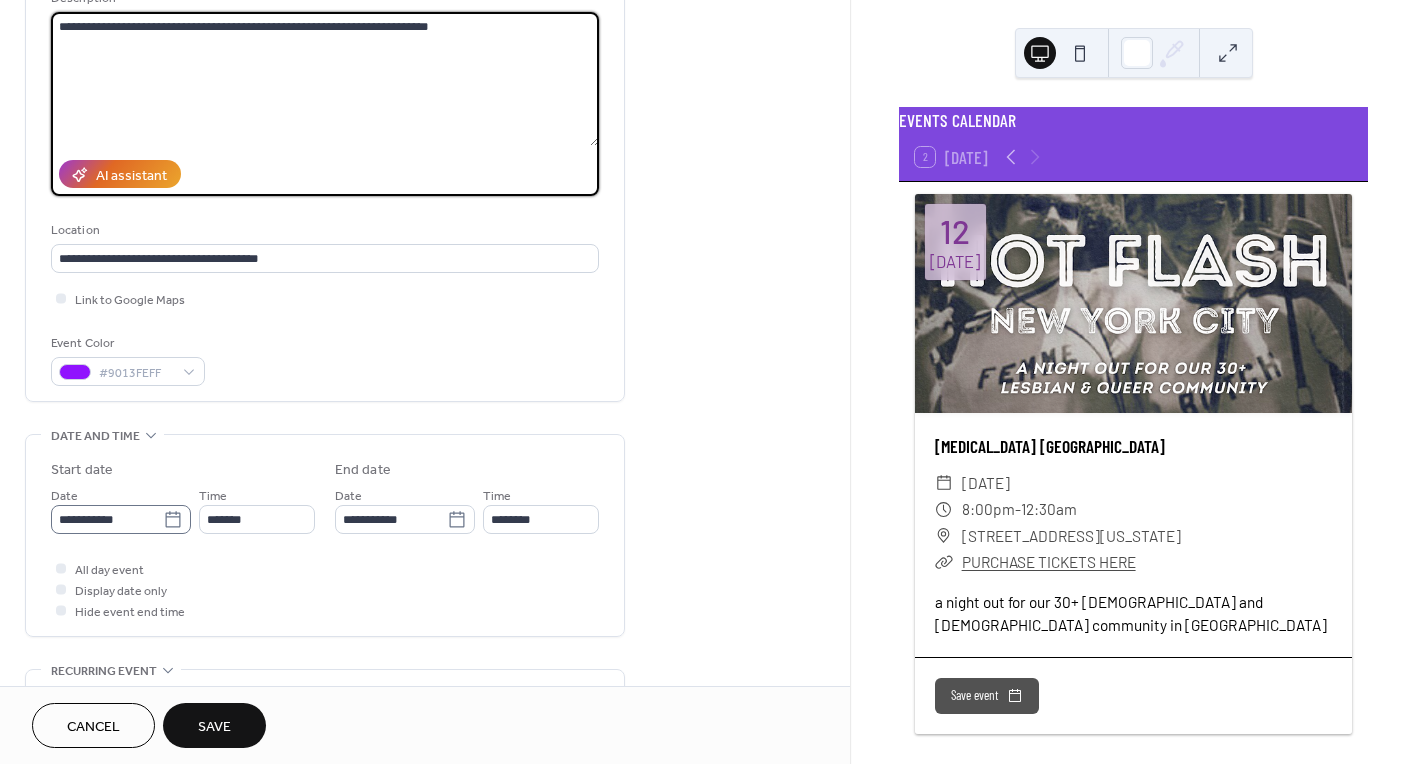 type on "**********" 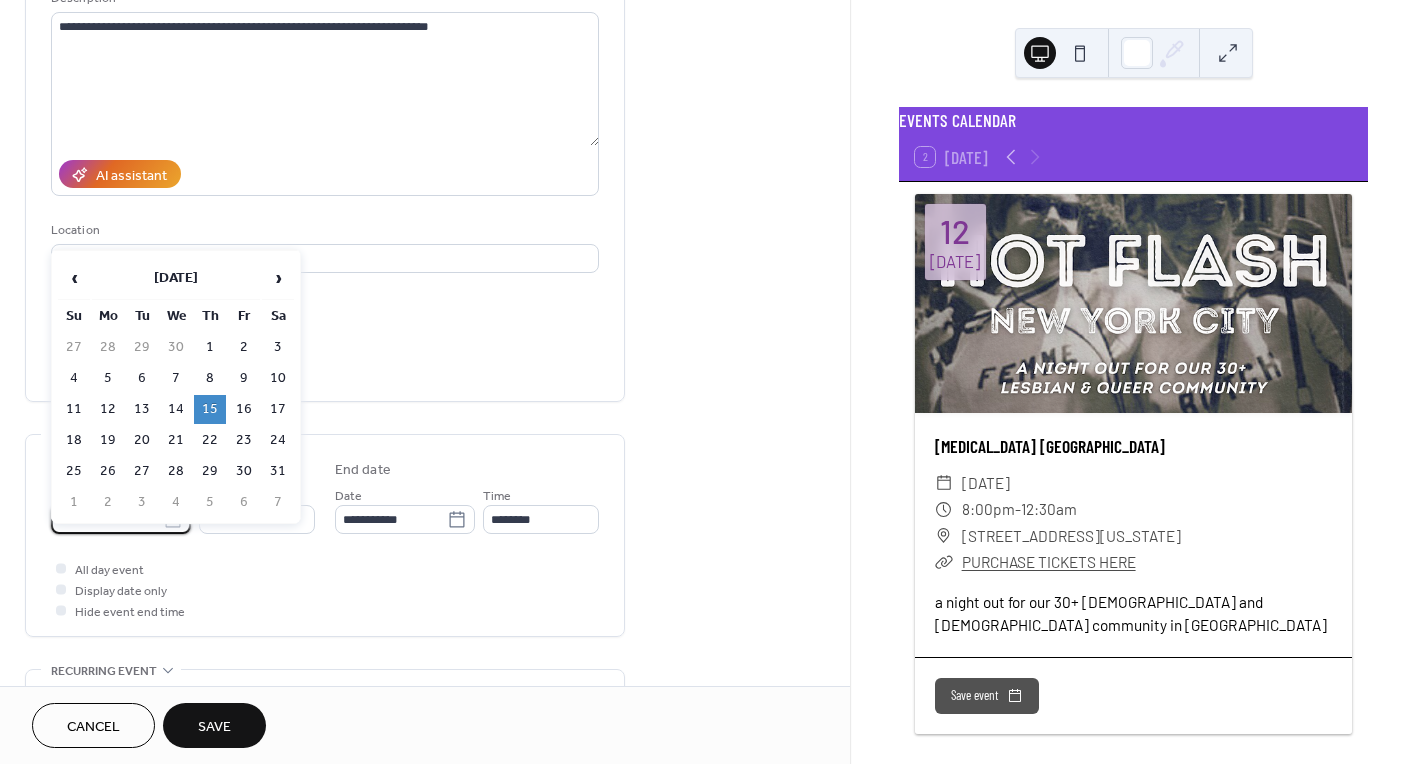 click on "**********" at bounding box center (107, 519) 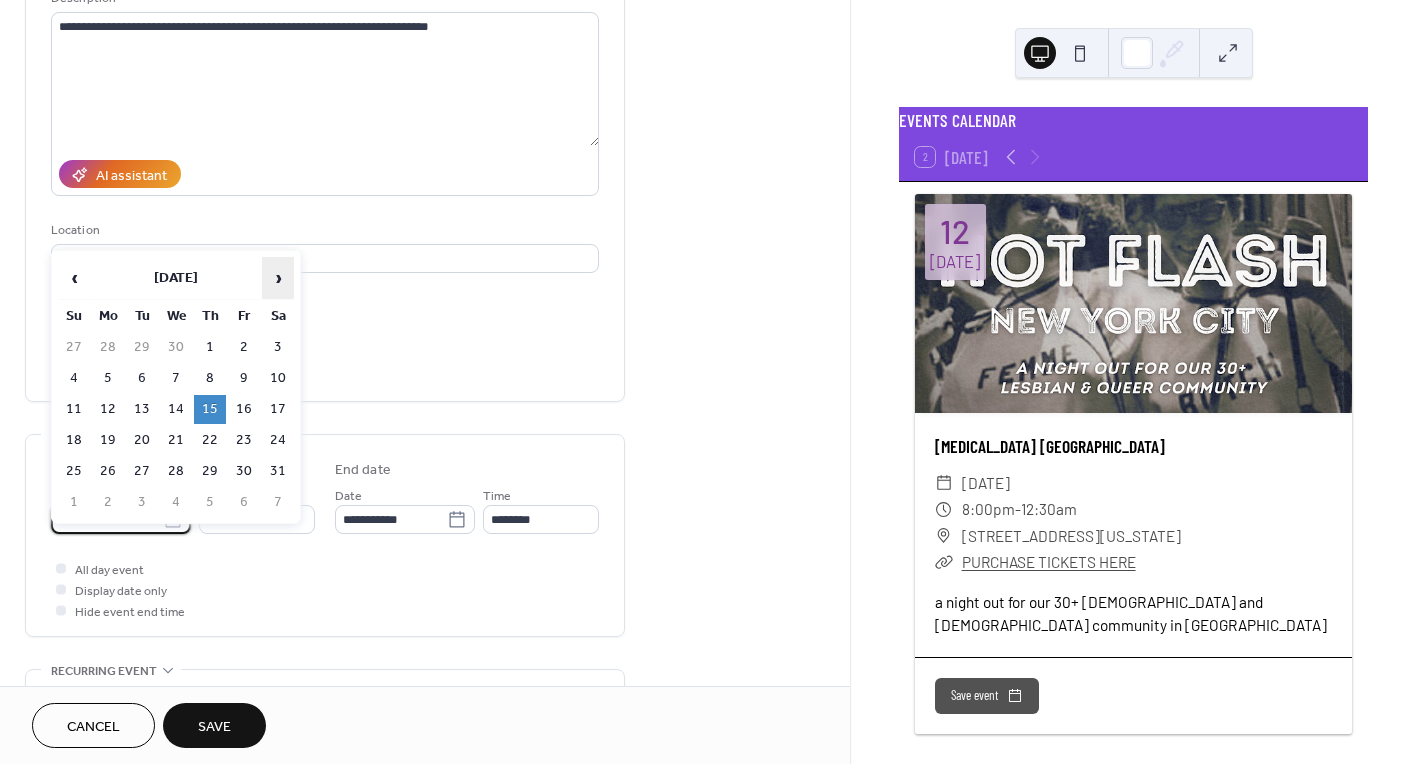 click on "›" at bounding box center [278, 278] 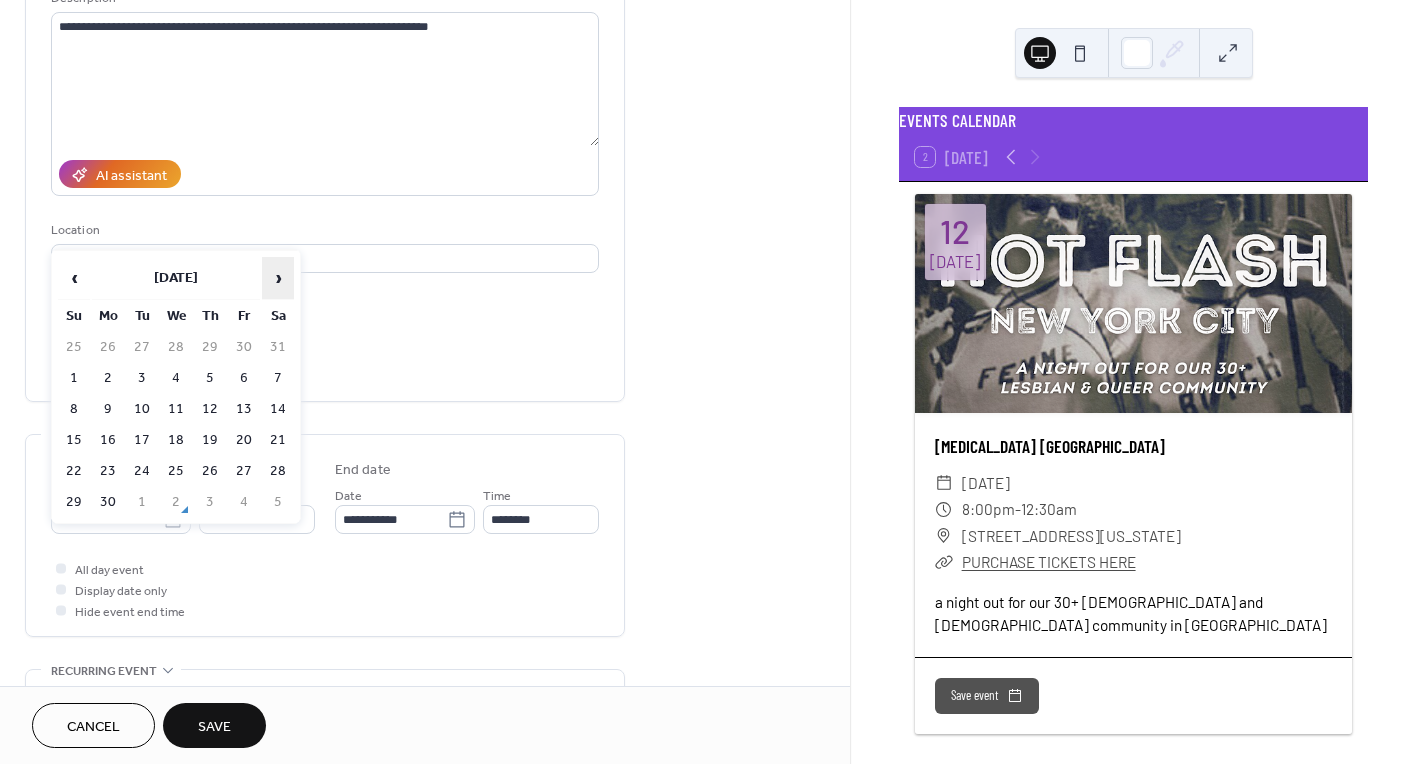 click on "›" at bounding box center [278, 278] 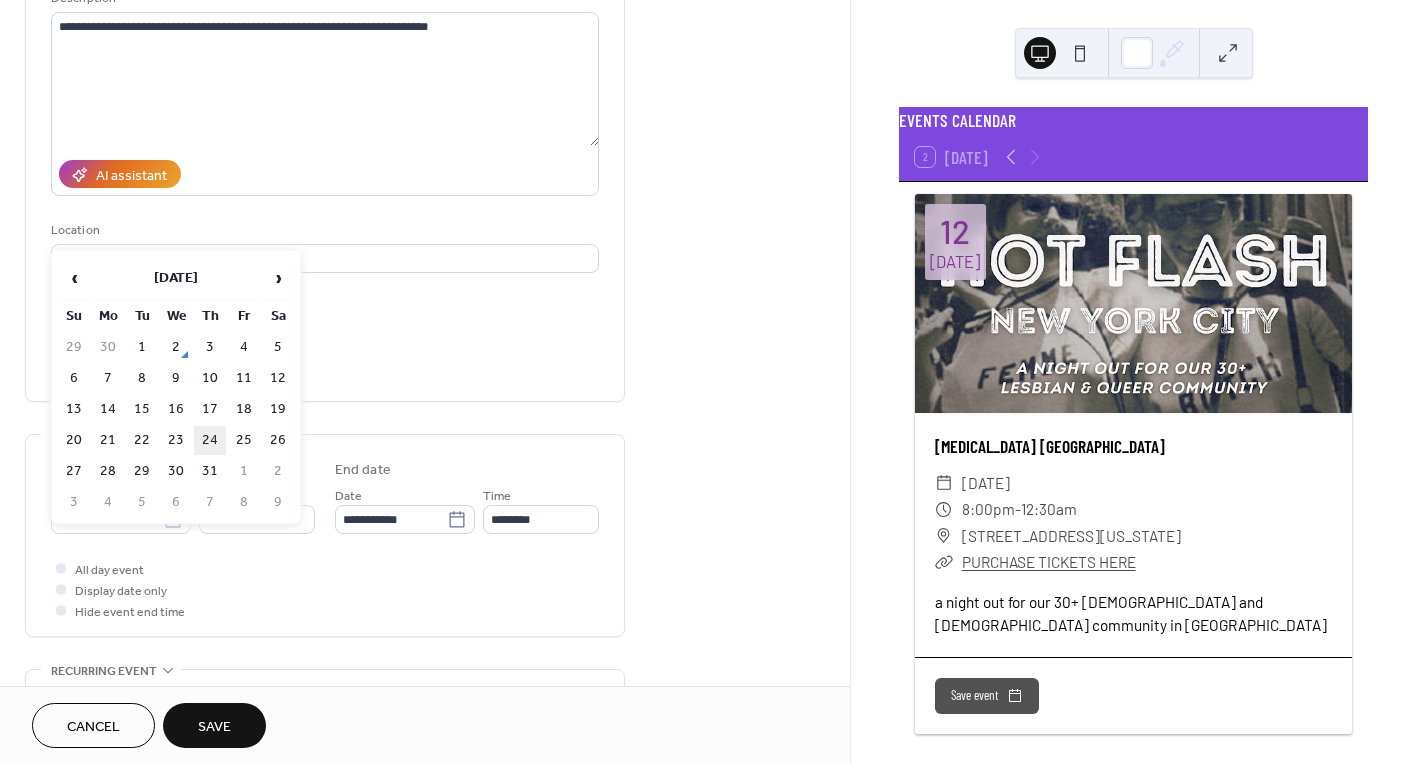 click on "24" at bounding box center [210, 440] 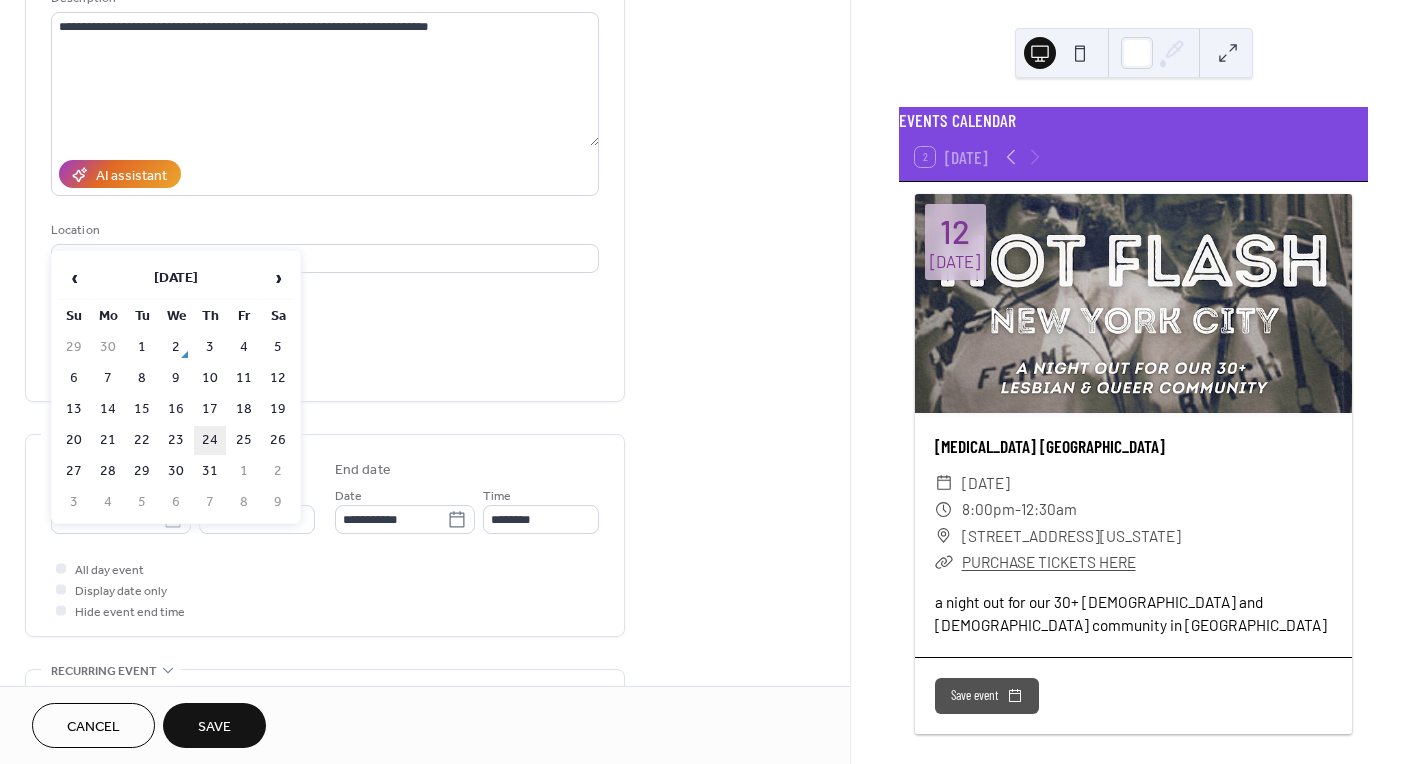 type on "**********" 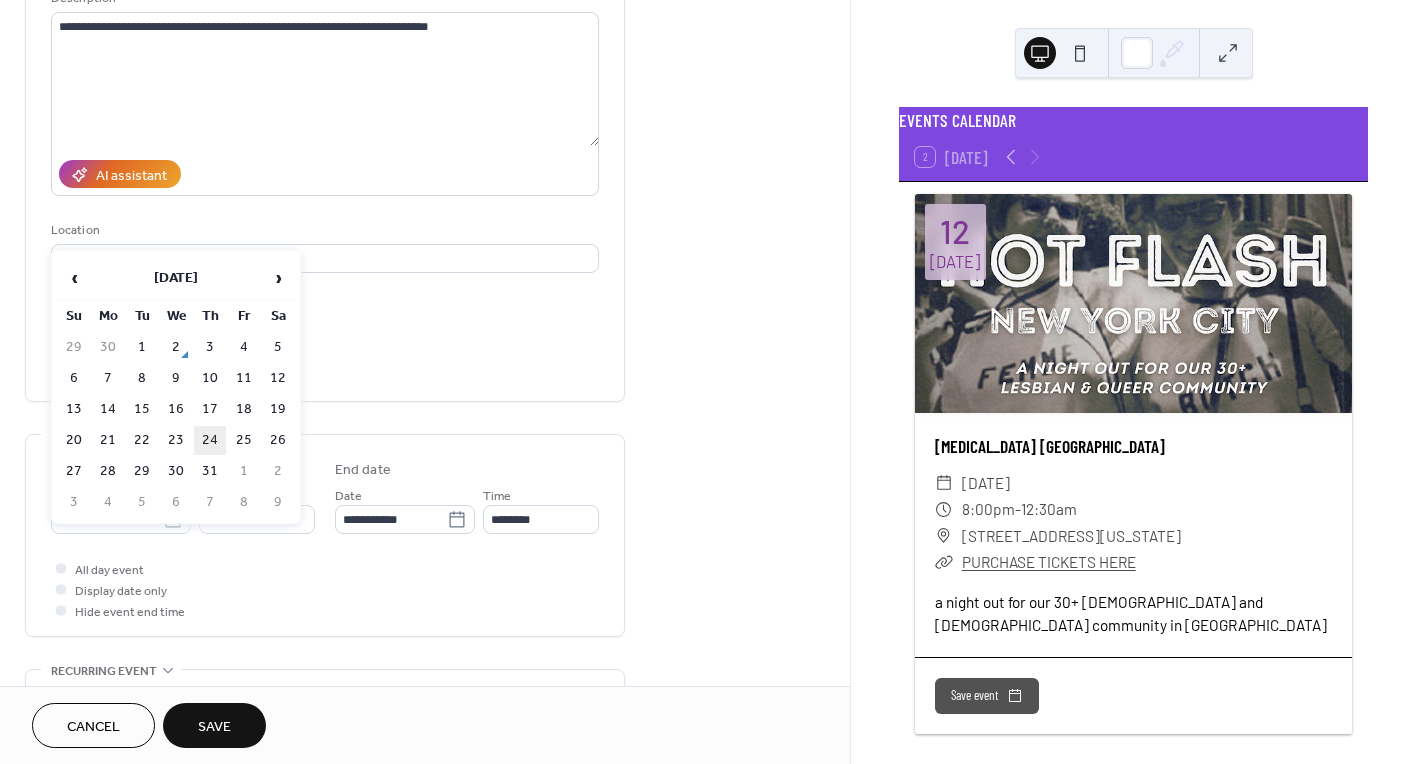 type on "**********" 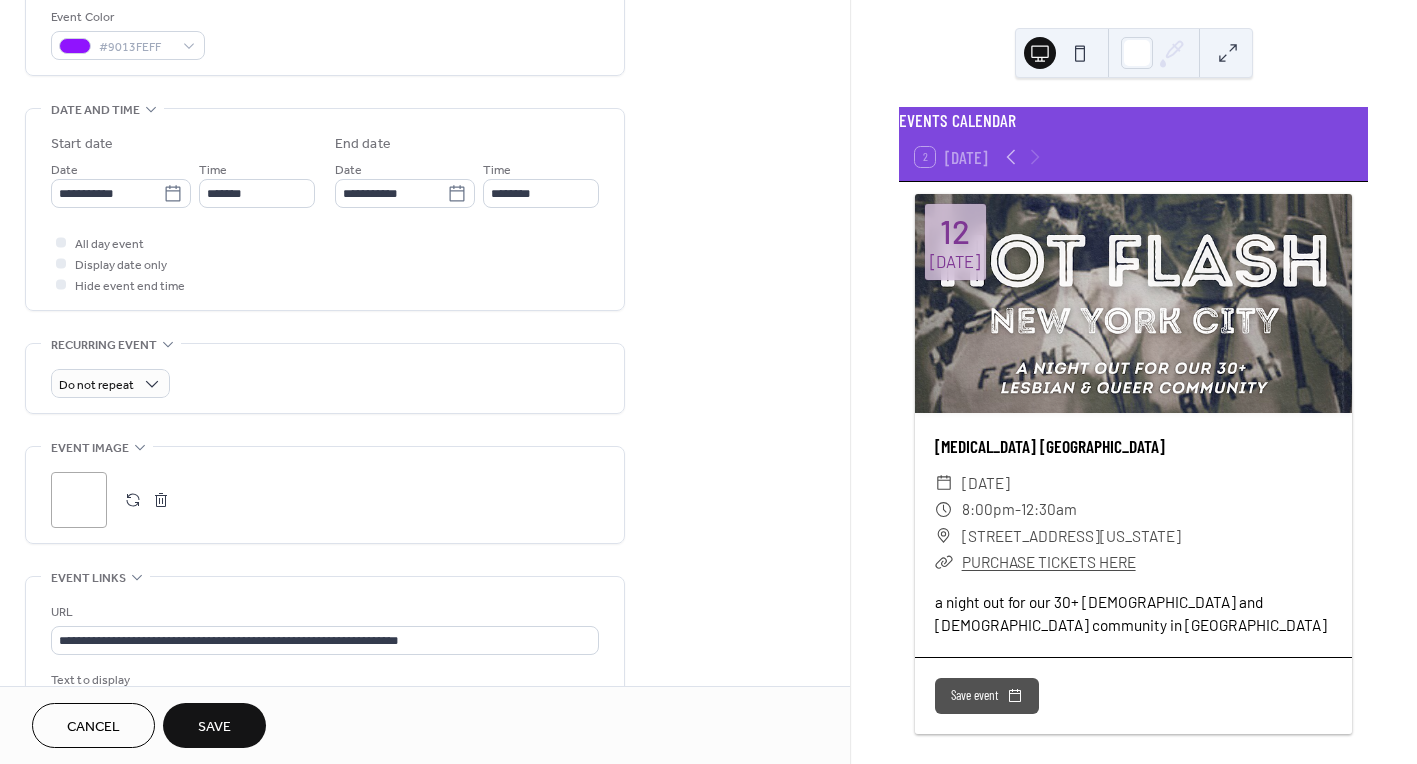 scroll, scrollTop: 553, scrollLeft: 0, axis: vertical 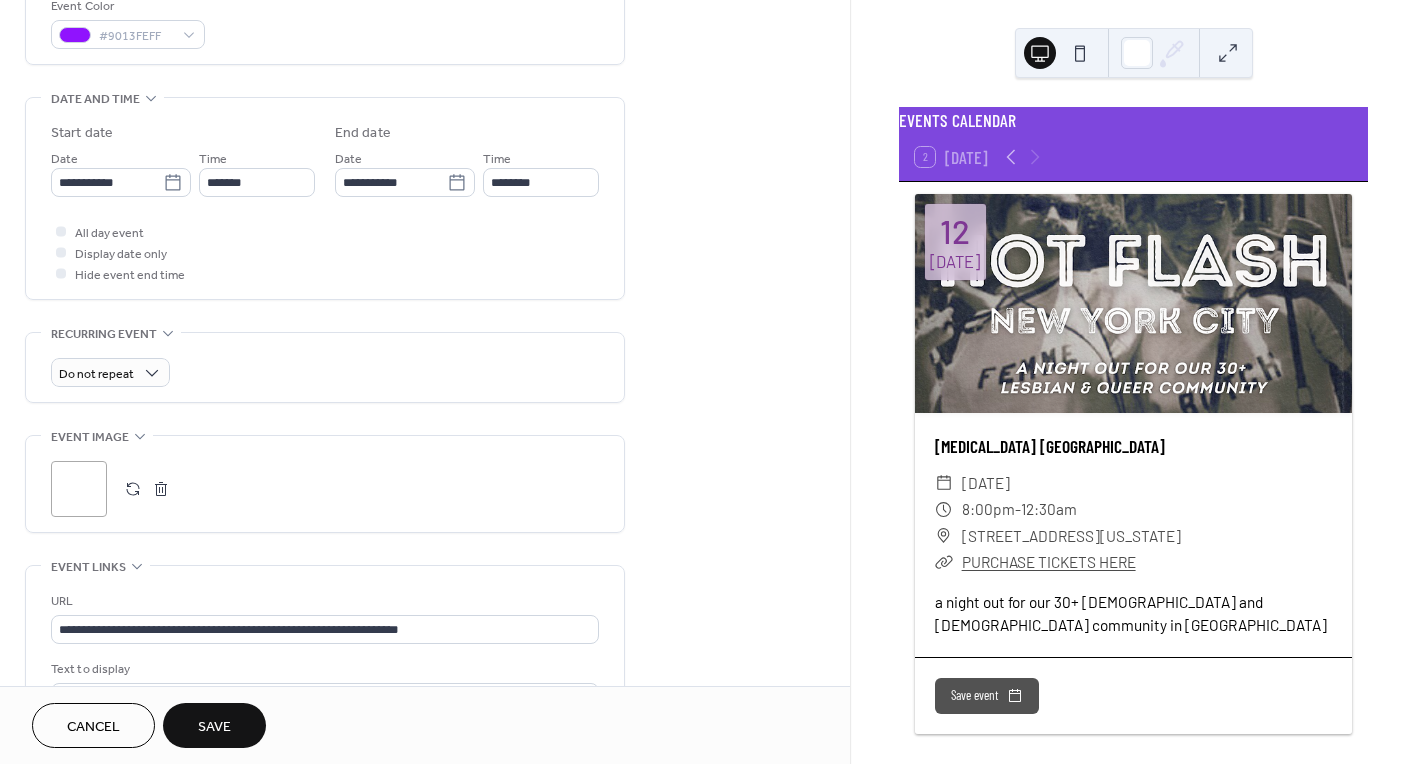 click at bounding box center (161, 489) 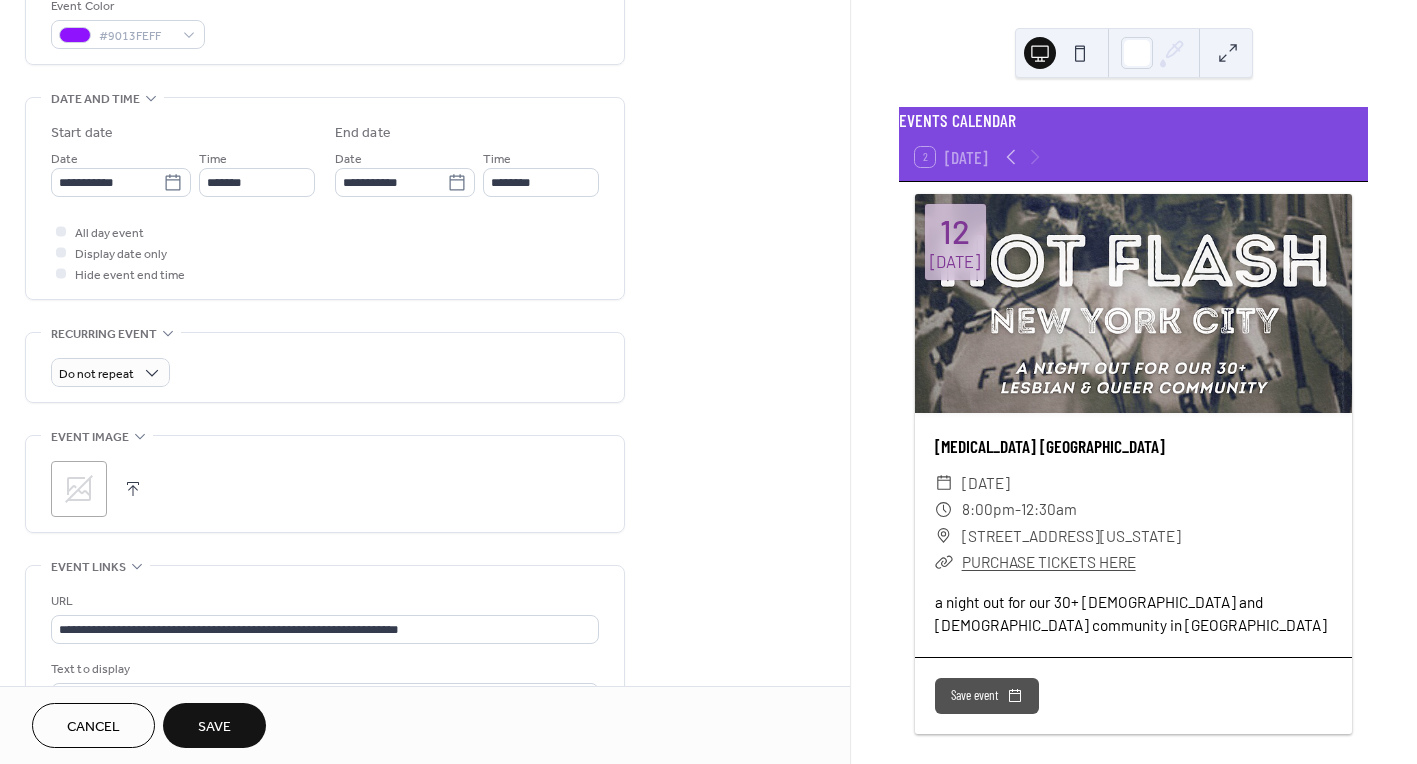 click on ";" at bounding box center (79, 489) 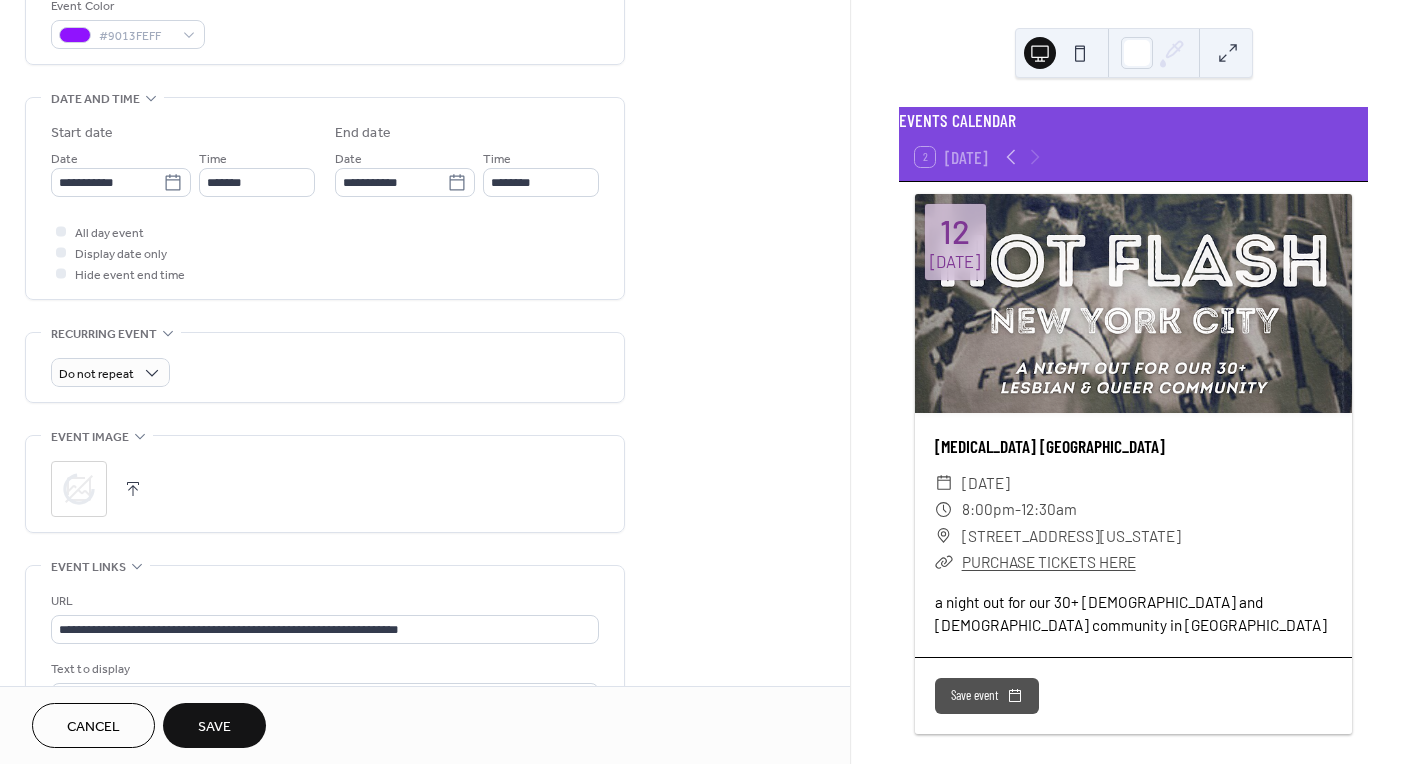 scroll, scrollTop: 771, scrollLeft: 0, axis: vertical 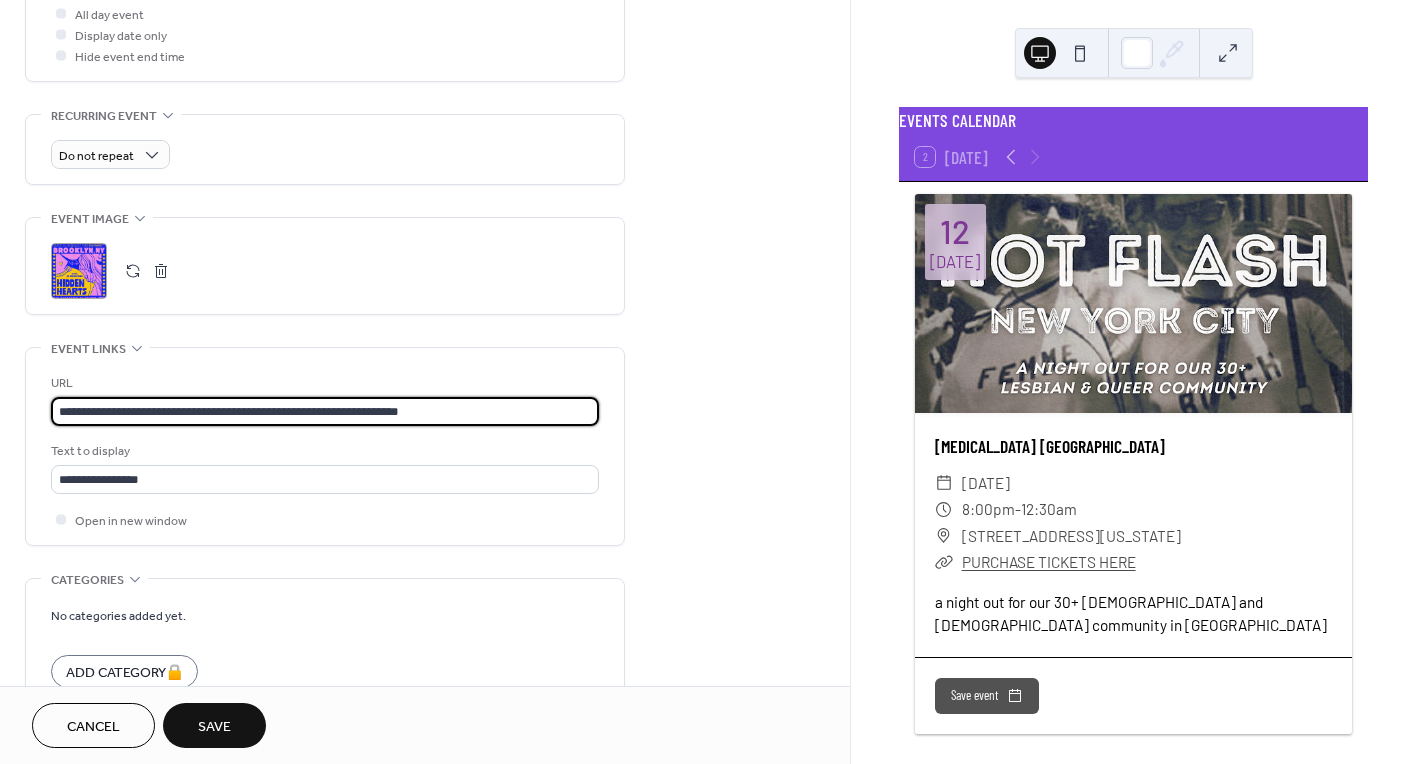 click on "**********" at bounding box center [325, 411] 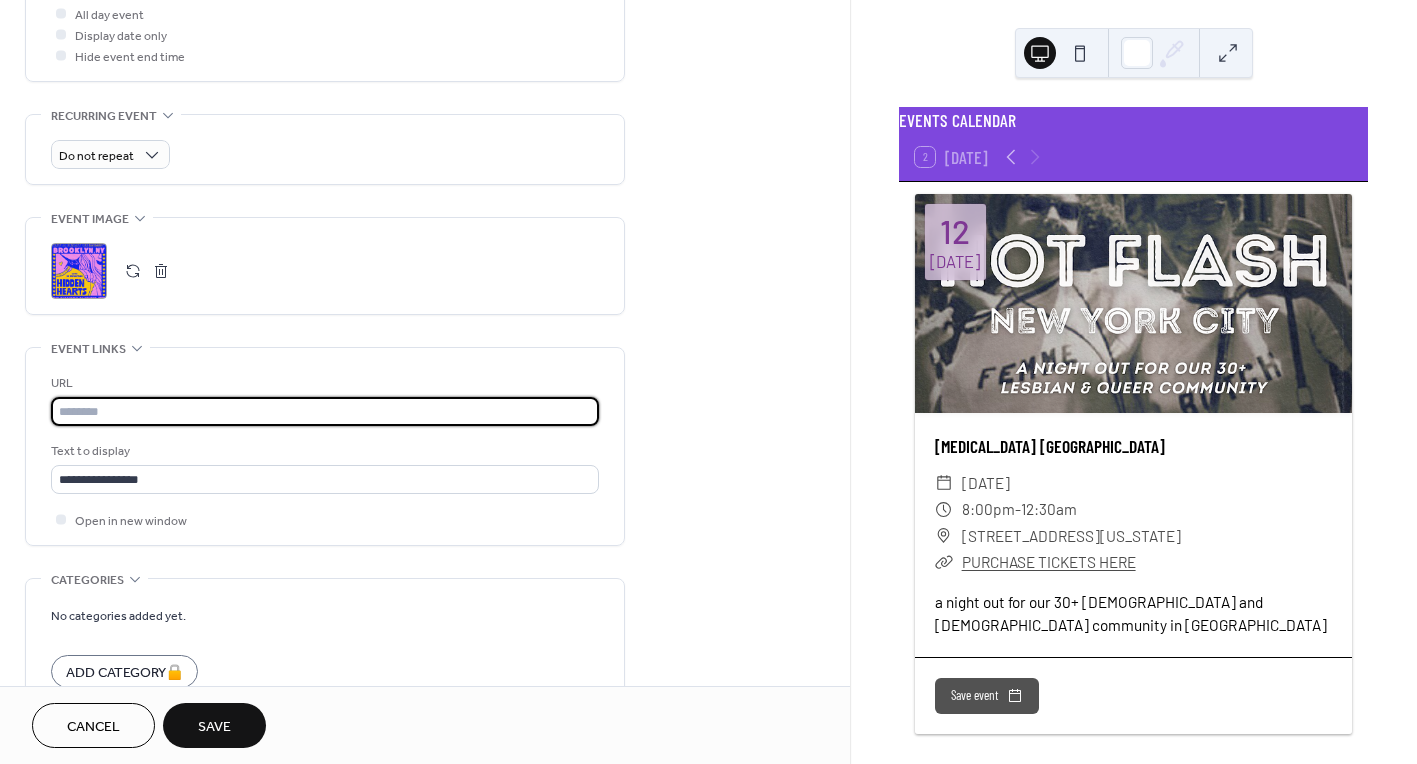 paste on "**********" 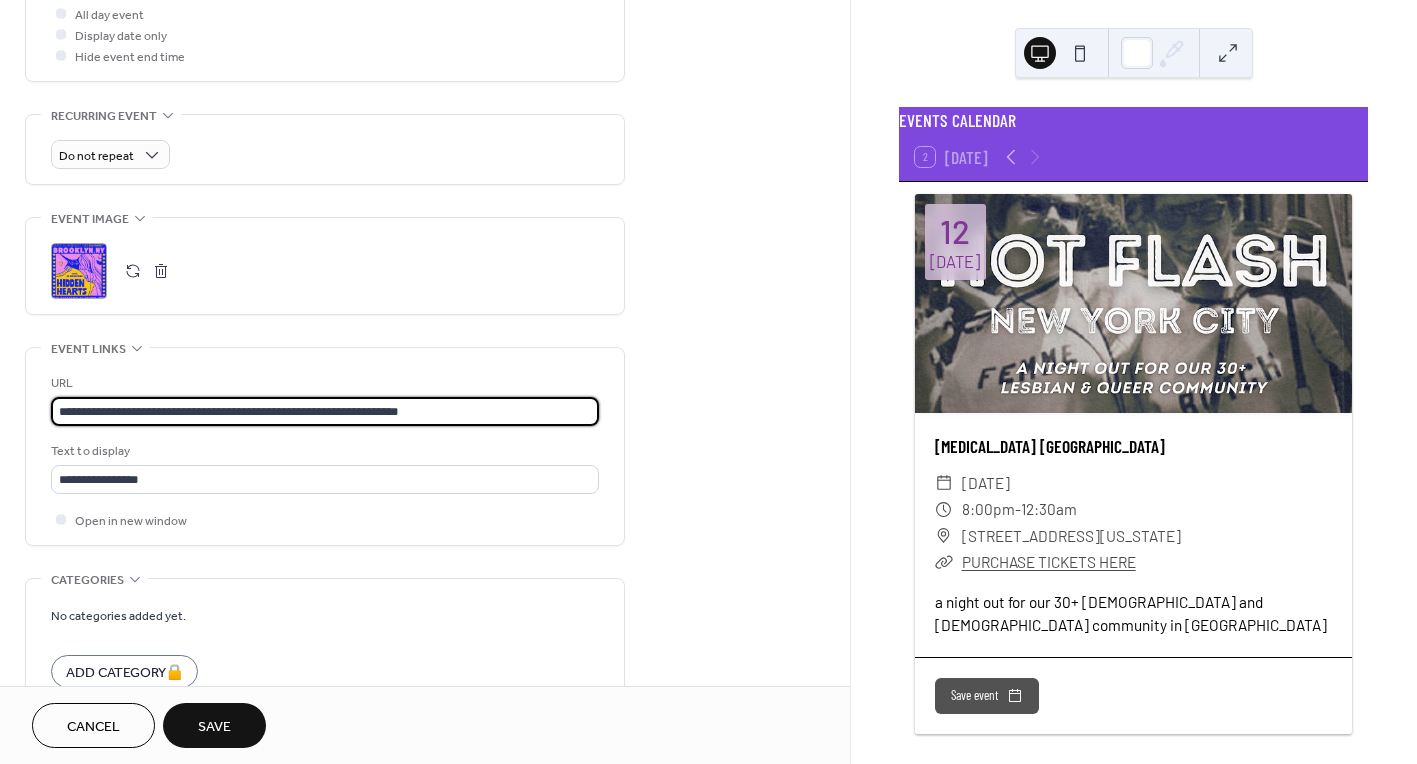 type on "**********" 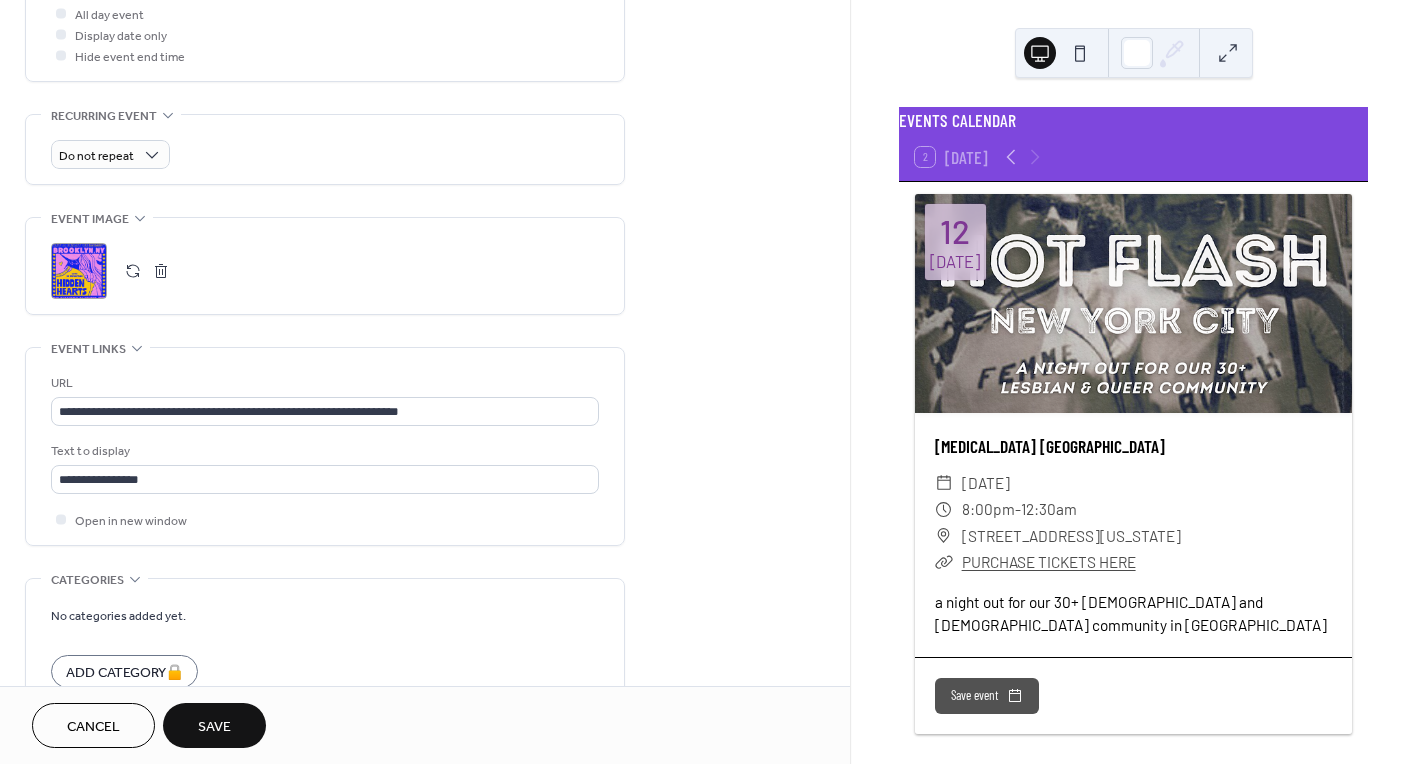 click on "Save" at bounding box center (214, 727) 